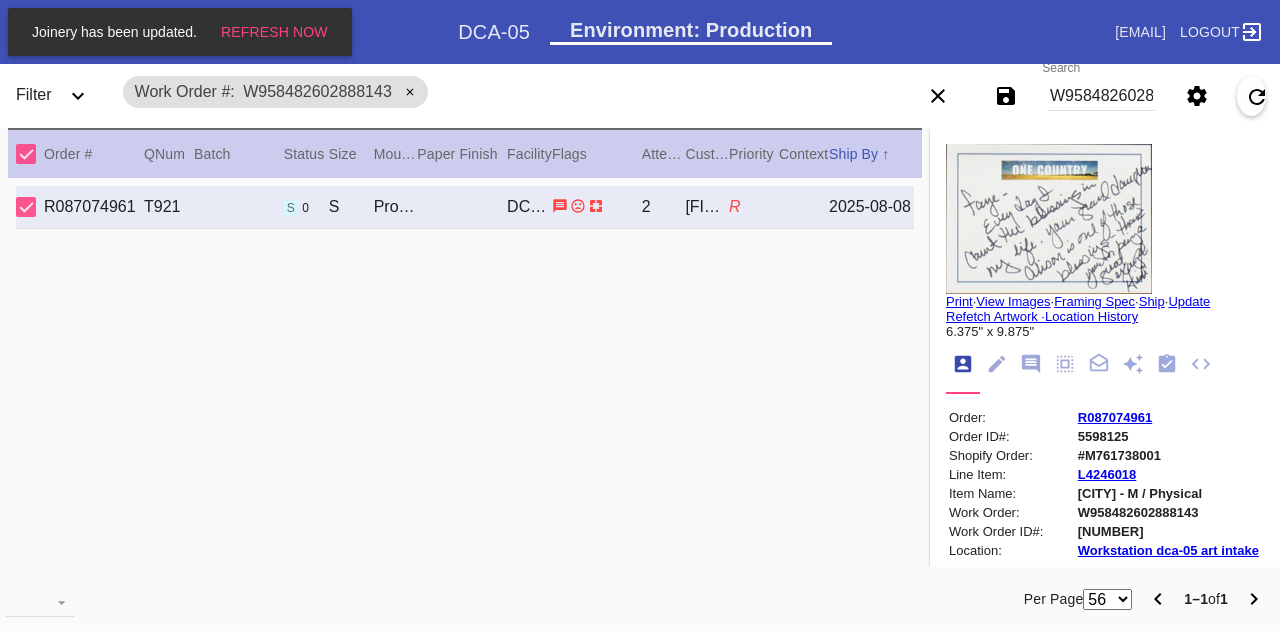 scroll, scrollTop: 0, scrollLeft: 0, axis: both 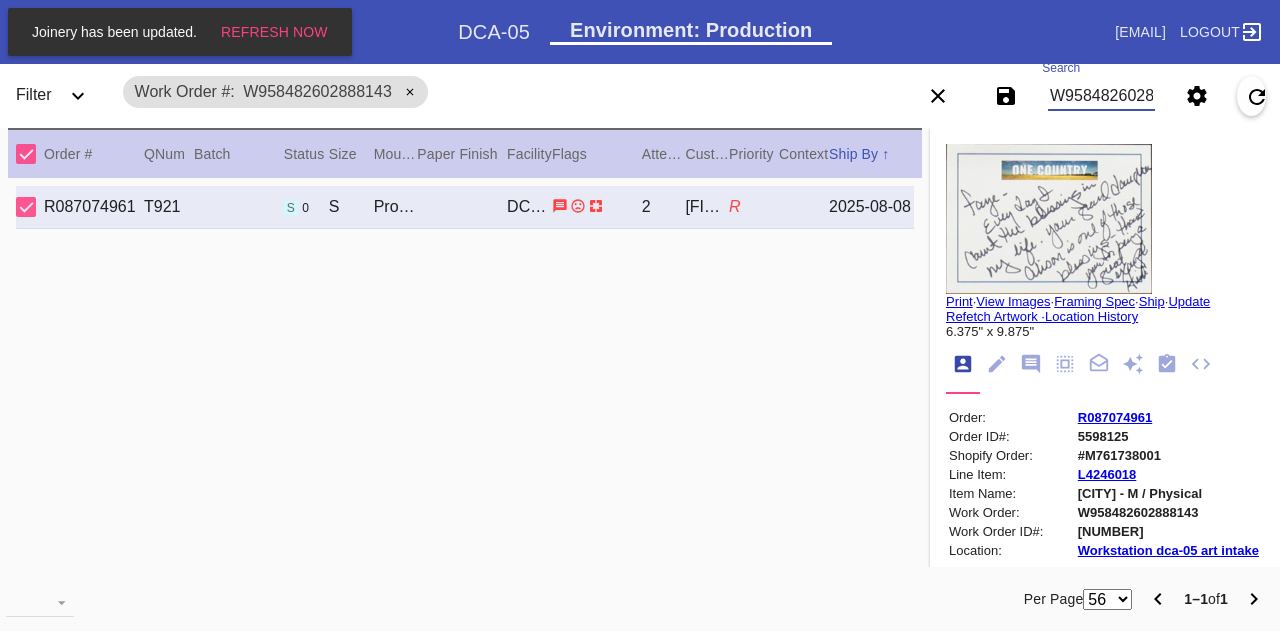 click on "W958482602888143" at bounding box center [1101, 96] 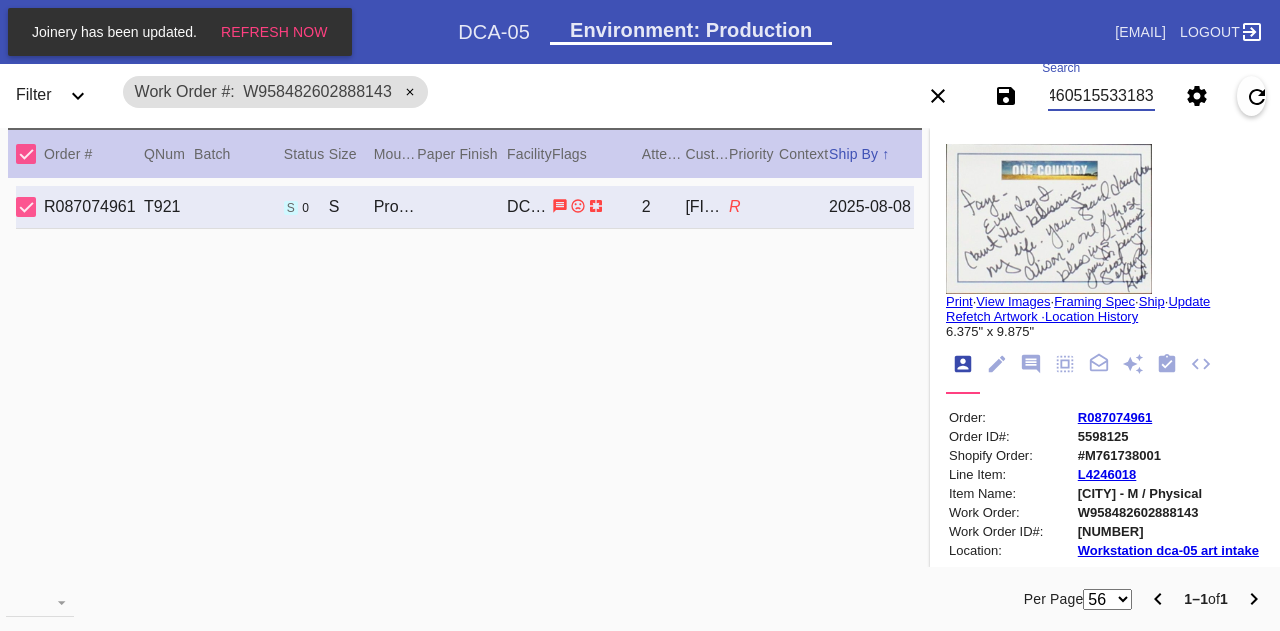 scroll, scrollTop: 0, scrollLeft: 45, axis: horizontal 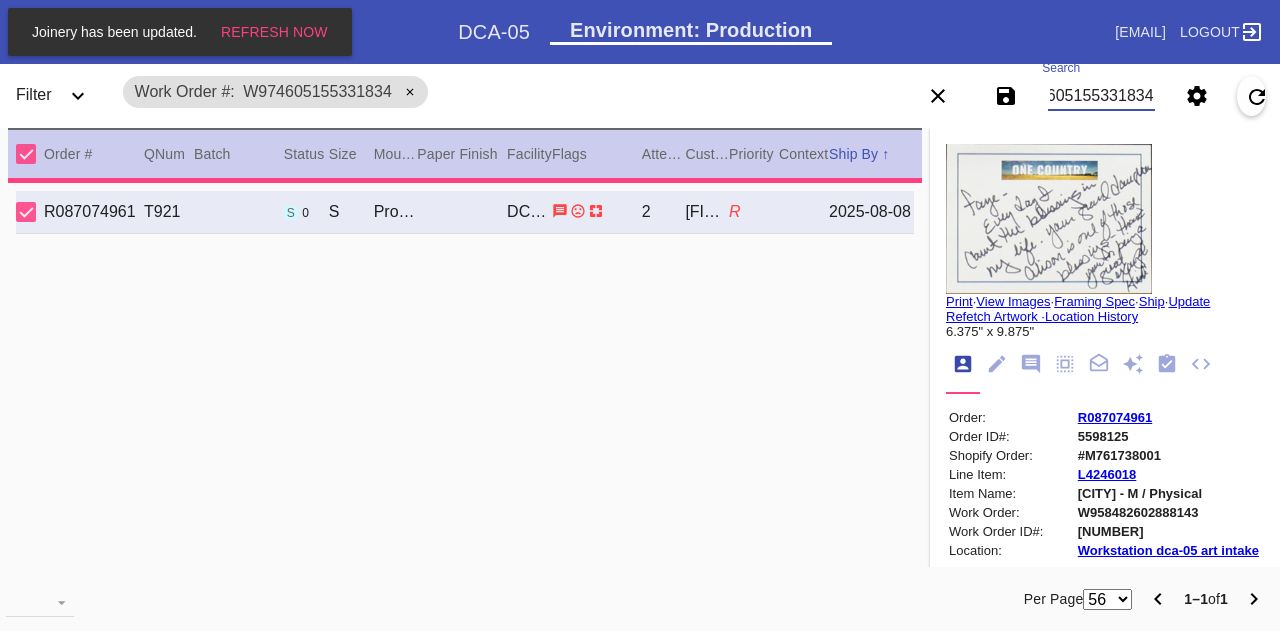type on "W974605155331834" 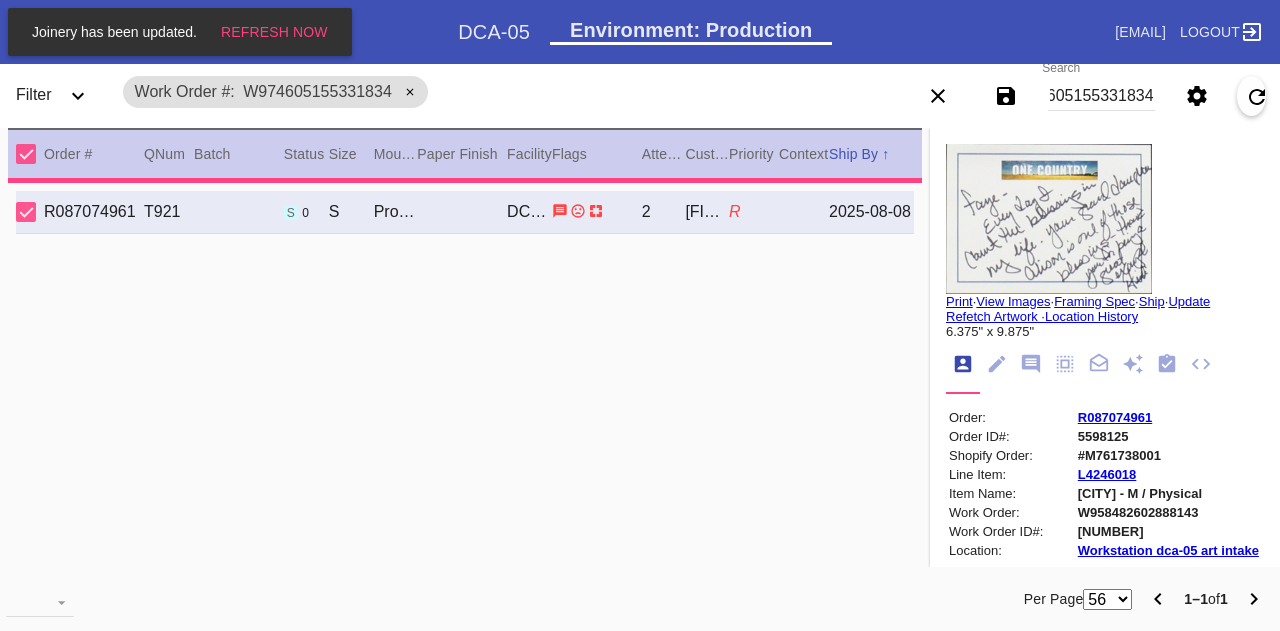 scroll, scrollTop: 0, scrollLeft: 0, axis: both 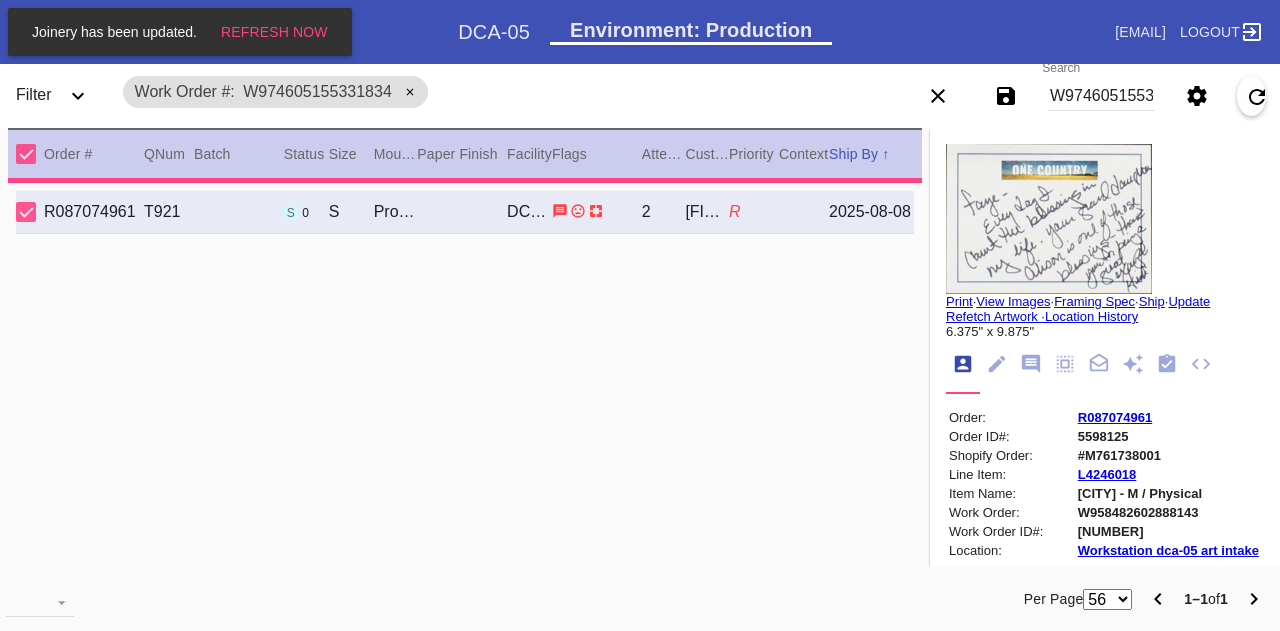 type on "4.5" 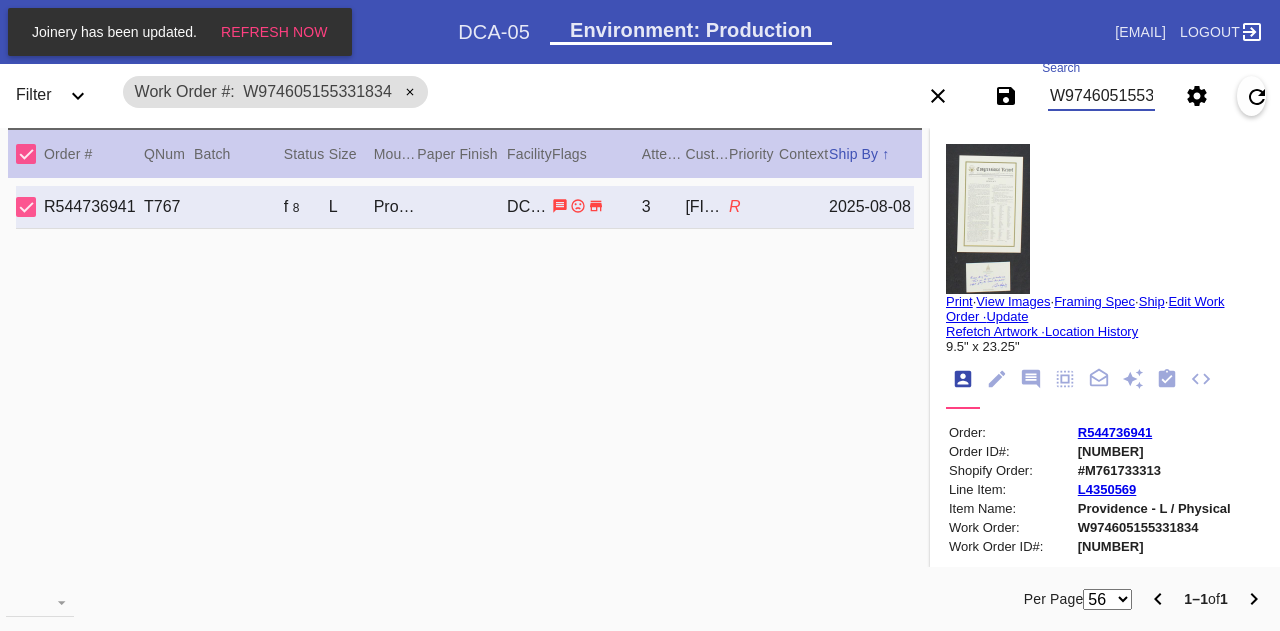 click on "R544736941" at bounding box center [1169, 432] 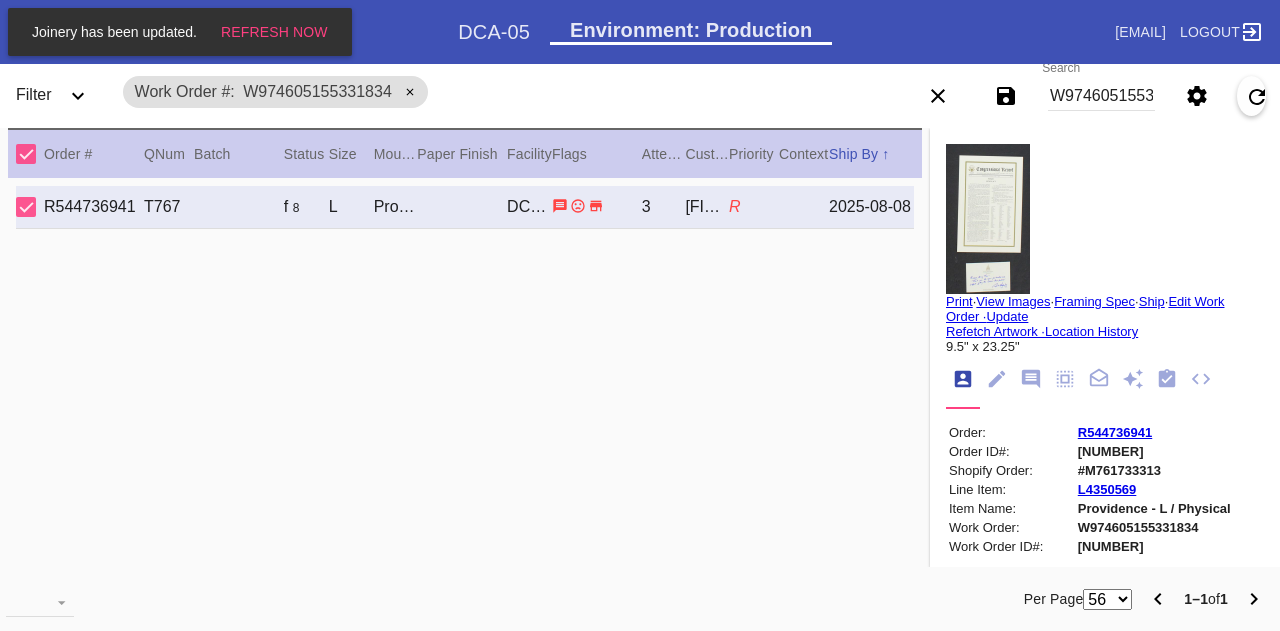 click on "R544736941" at bounding box center [1169, 432] 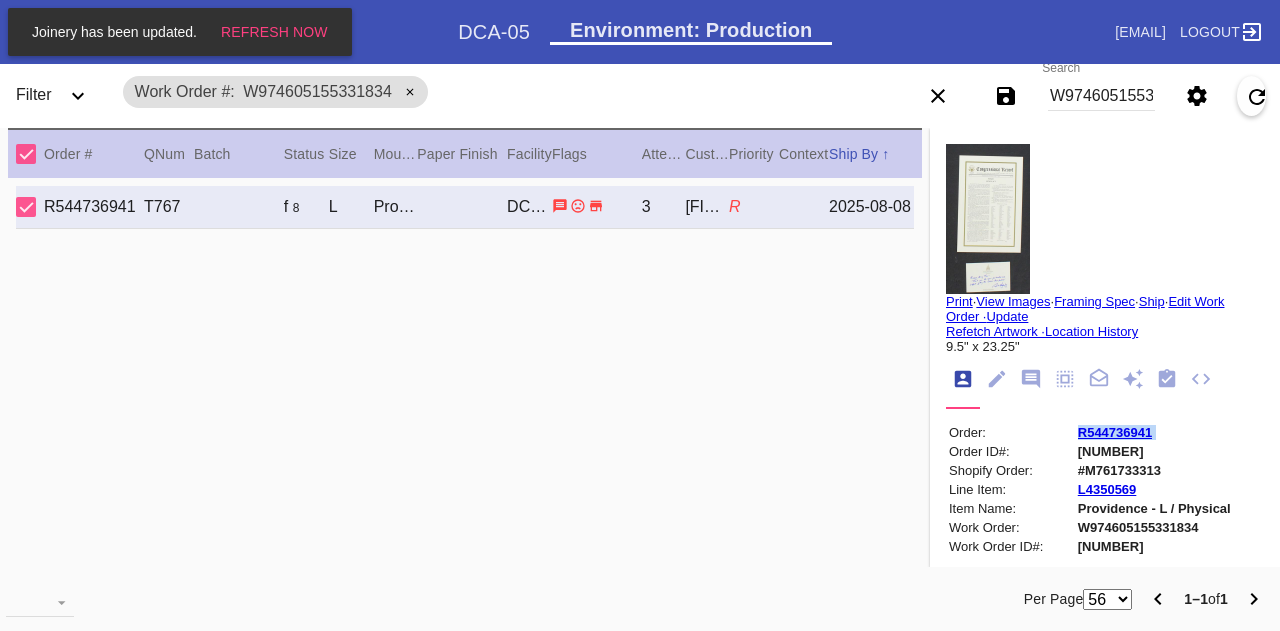 click on "R544736941" at bounding box center [1169, 432] 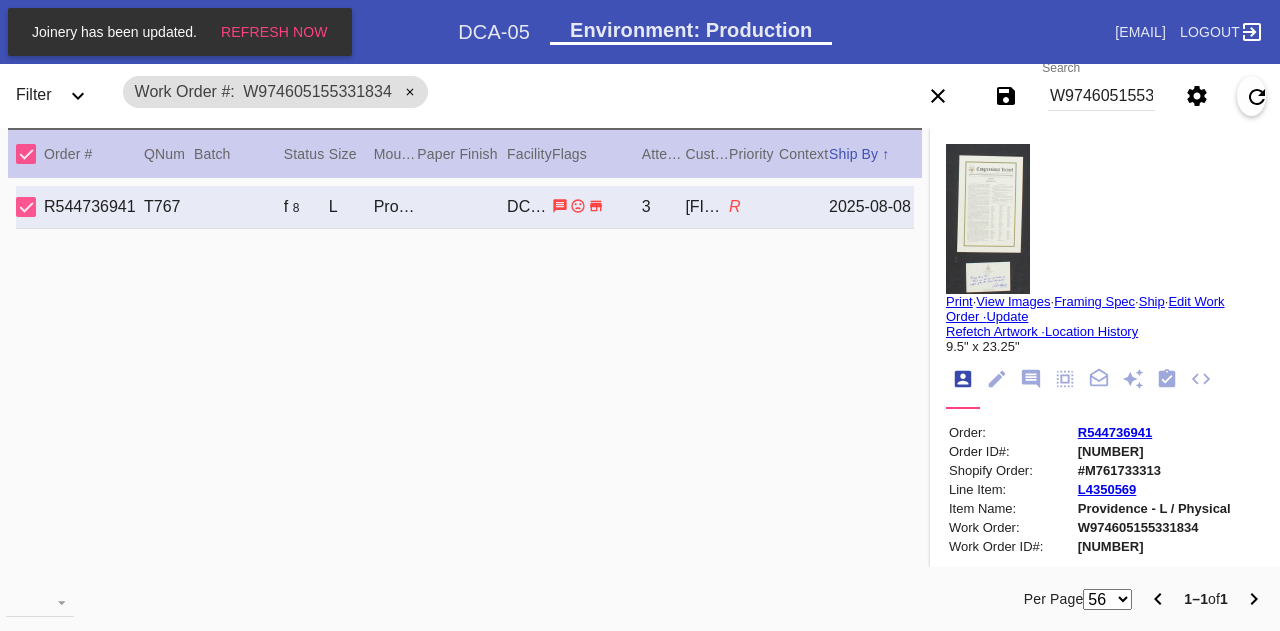 click on "W974605155331834" at bounding box center (1101, 96) 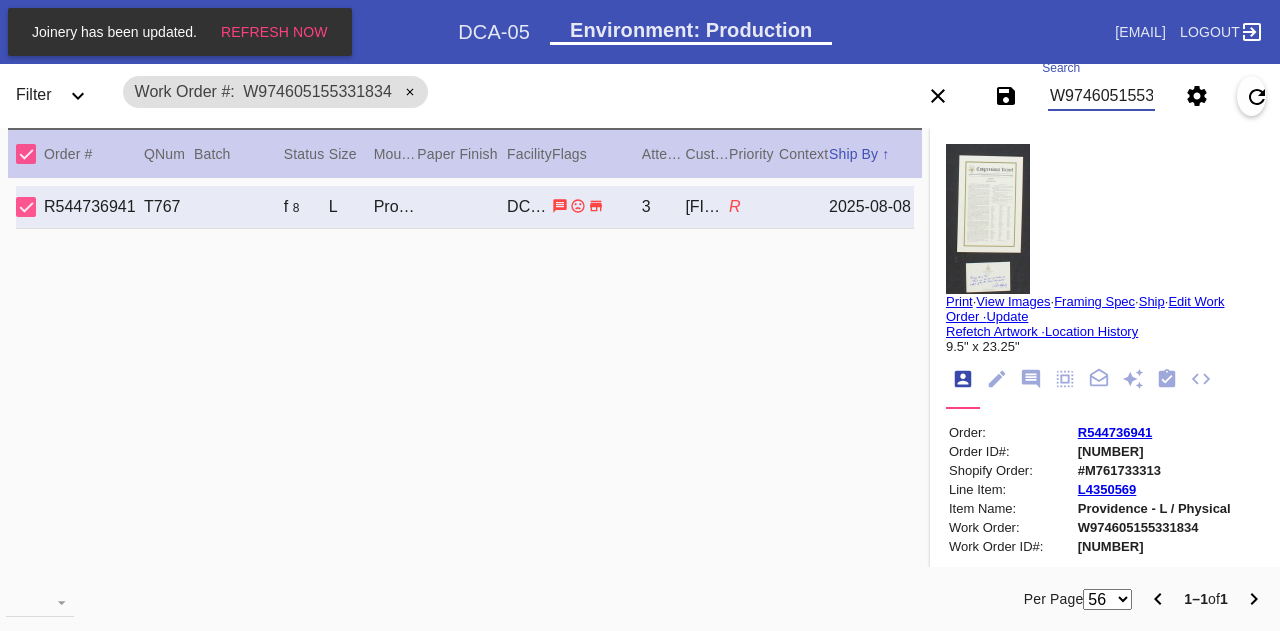 click on "W974605155331834" at bounding box center [1101, 96] 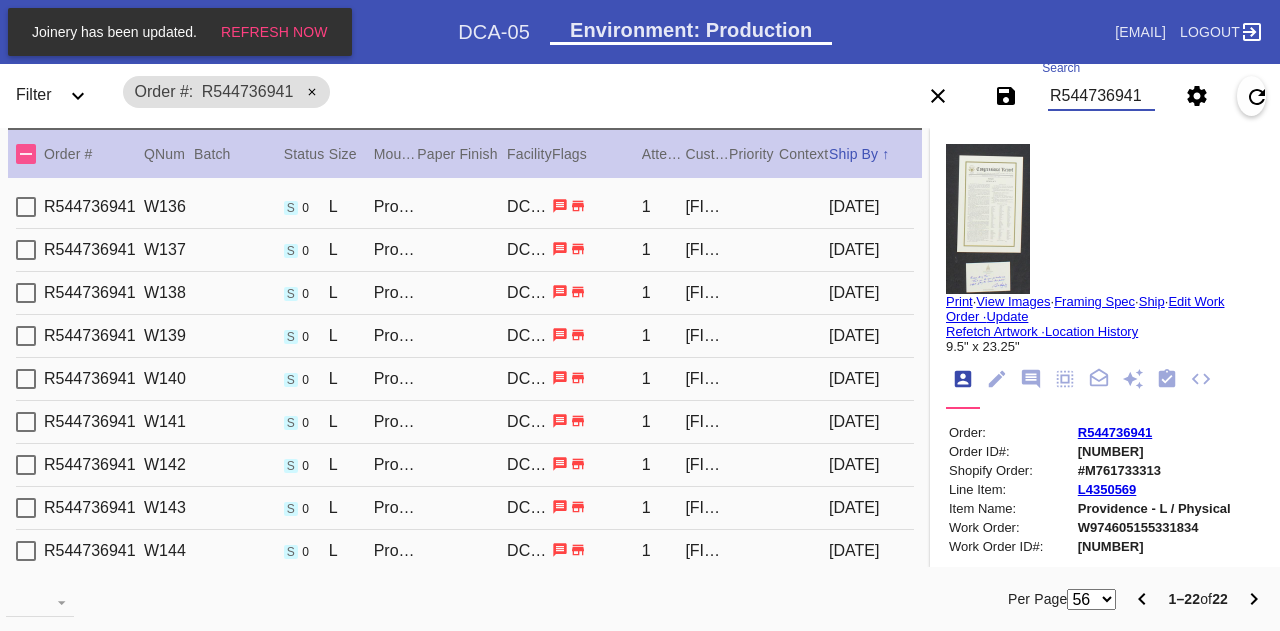 scroll, scrollTop: 558, scrollLeft: 0, axis: vertical 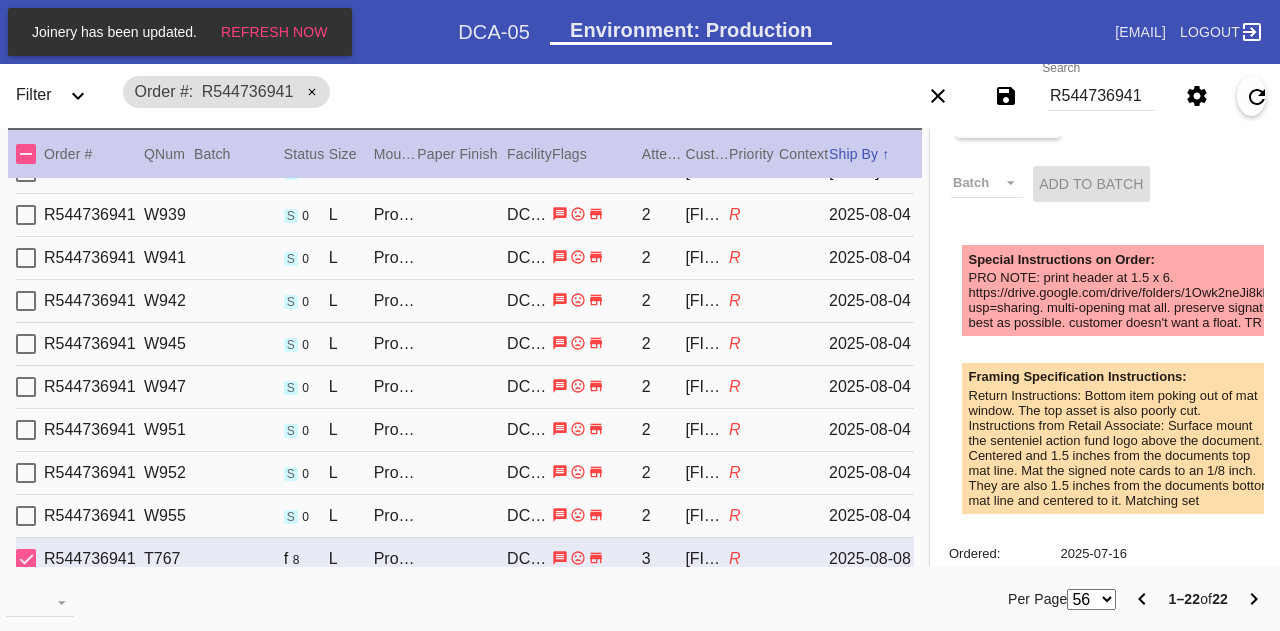 click on "Framing Specification Instructions:" at bounding box center [1121, 376] 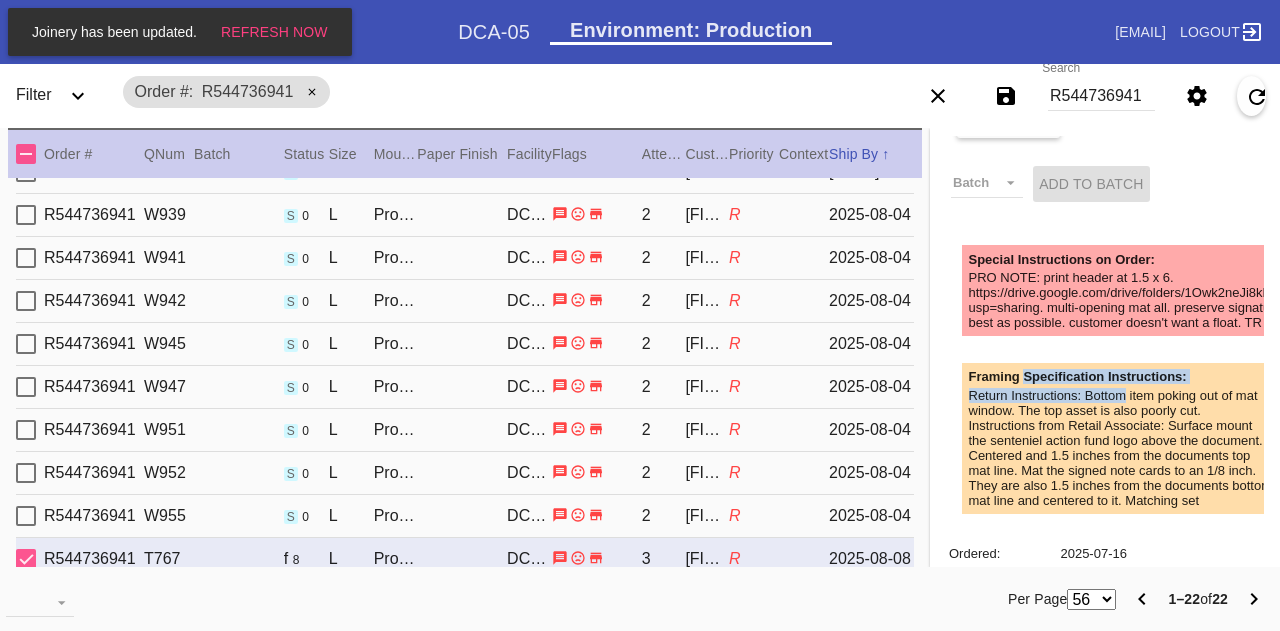 drag, startPoint x: 1064, startPoint y: 383, endPoint x: 1066, endPoint y: 401, distance: 18.110771 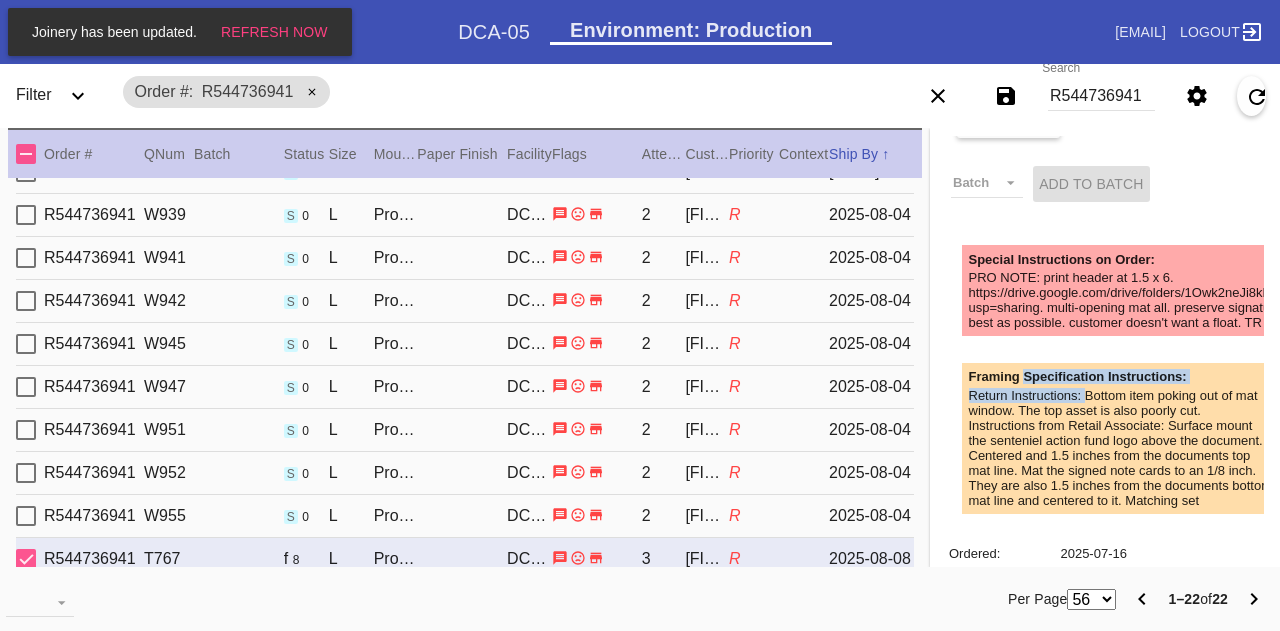 click on "Return Instructions: Bottom item poking out of  mat window. The top asset is also poorly cut." at bounding box center [1121, 403] 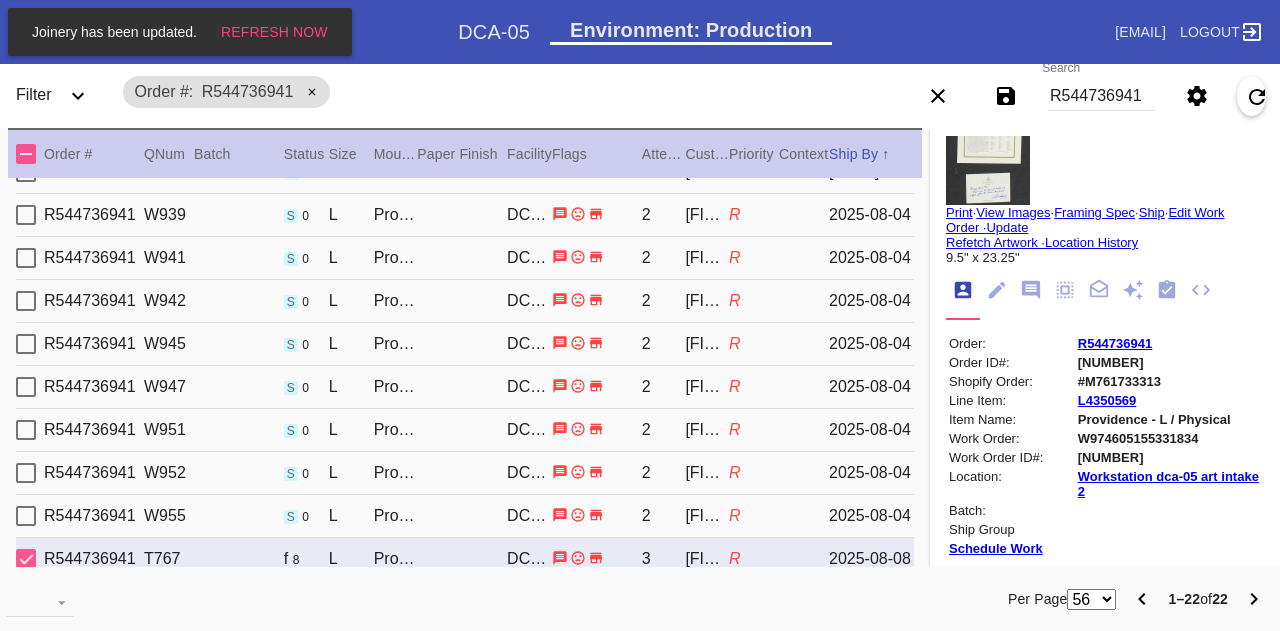 scroll, scrollTop: 0, scrollLeft: 0, axis: both 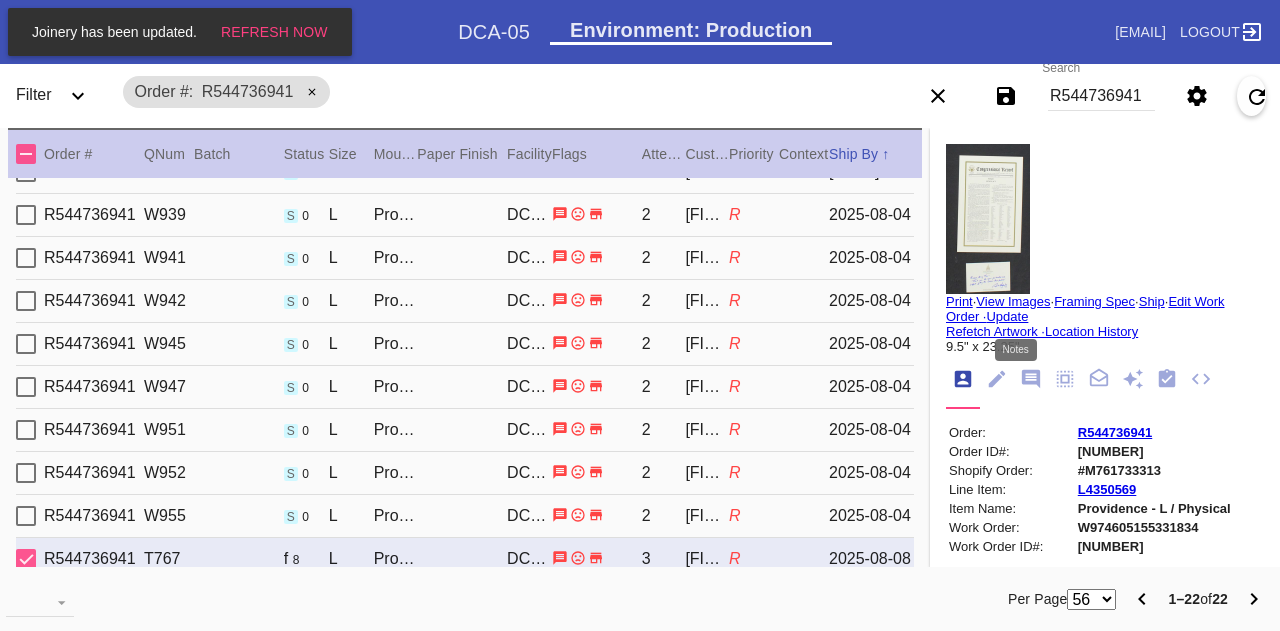 click 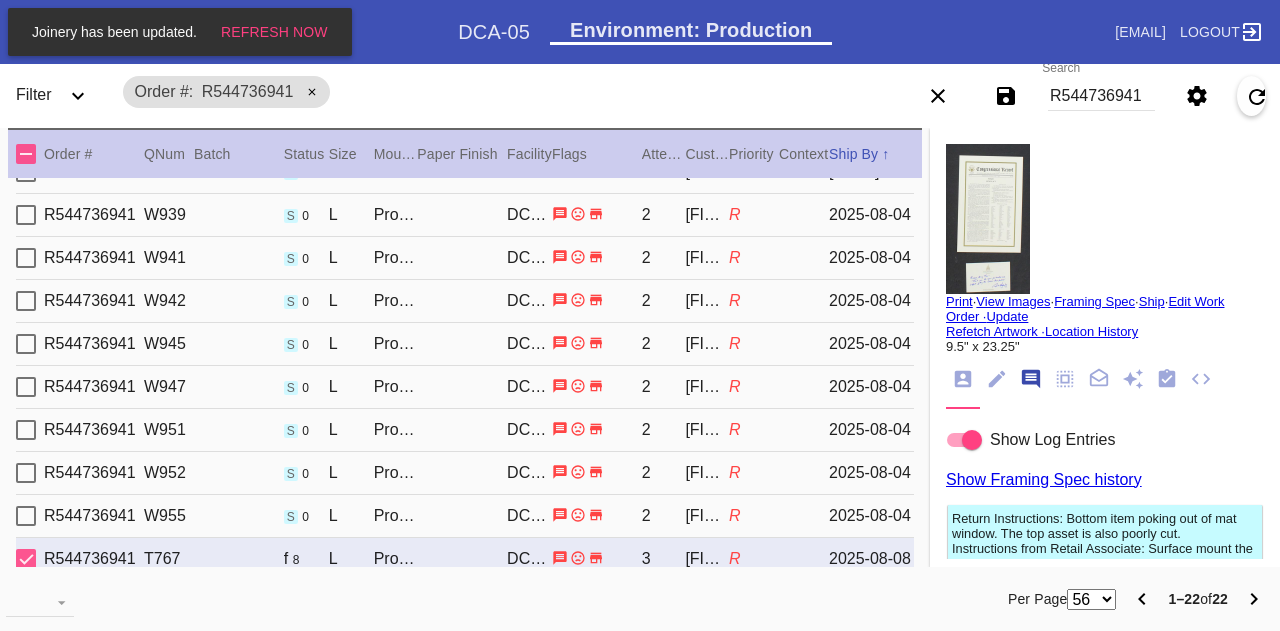 scroll, scrollTop: 122, scrollLeft: 0, axis: vertical 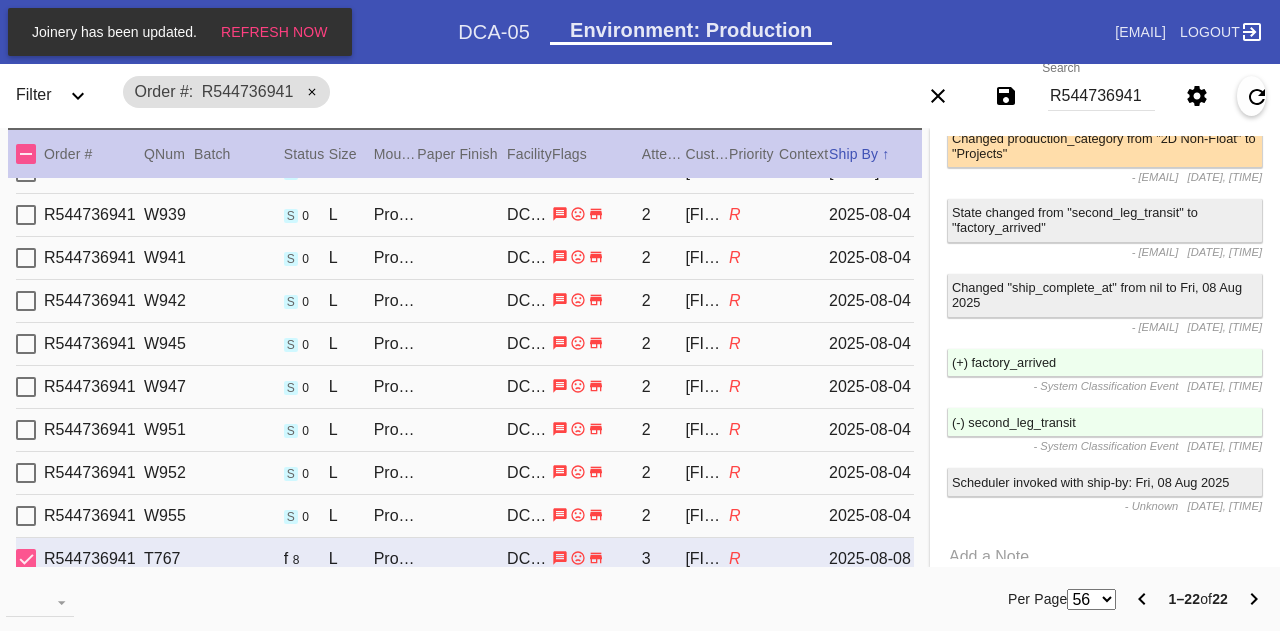 click on "R544736941" at bounding box center (1101, 96) 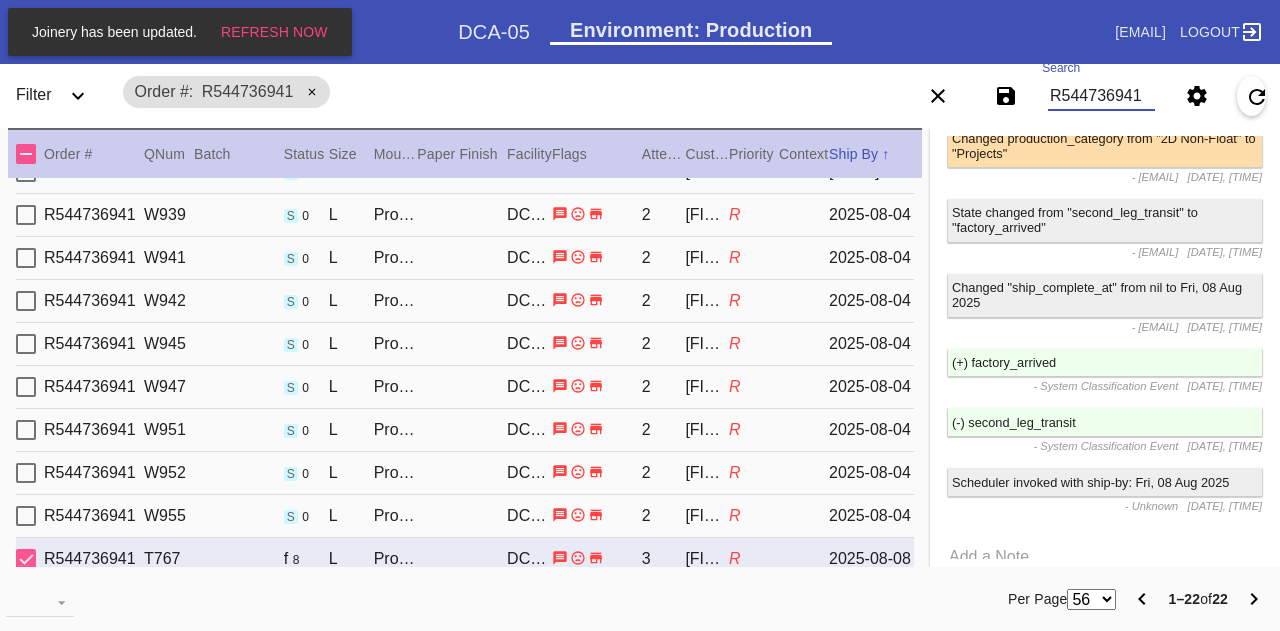 click on "R544736941" at bounding box center (1101, 96) 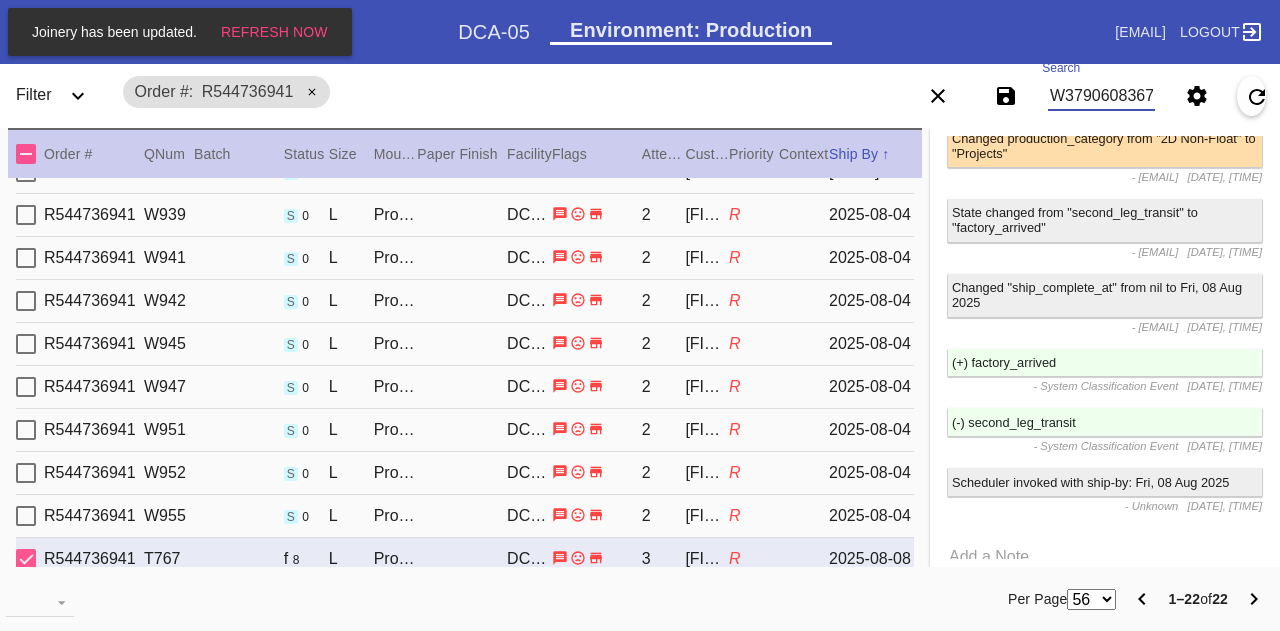 type on "W379060836785835" 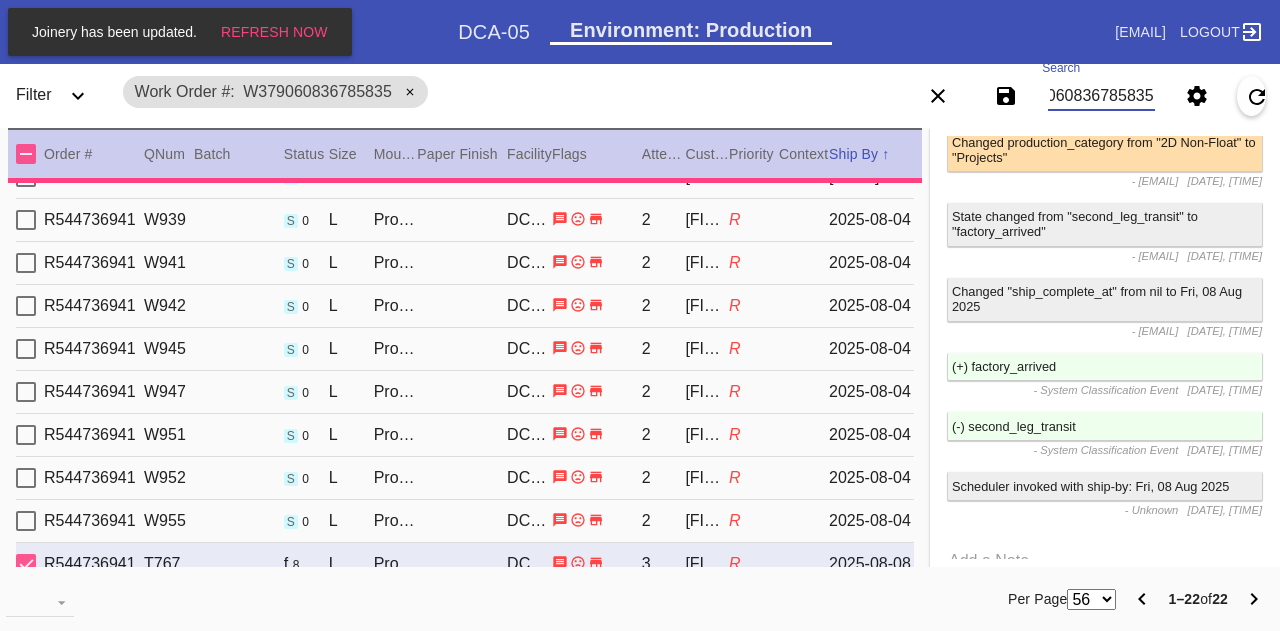 scroll, scrollTop: 2176, scrollLeft: 0, axis: vertical 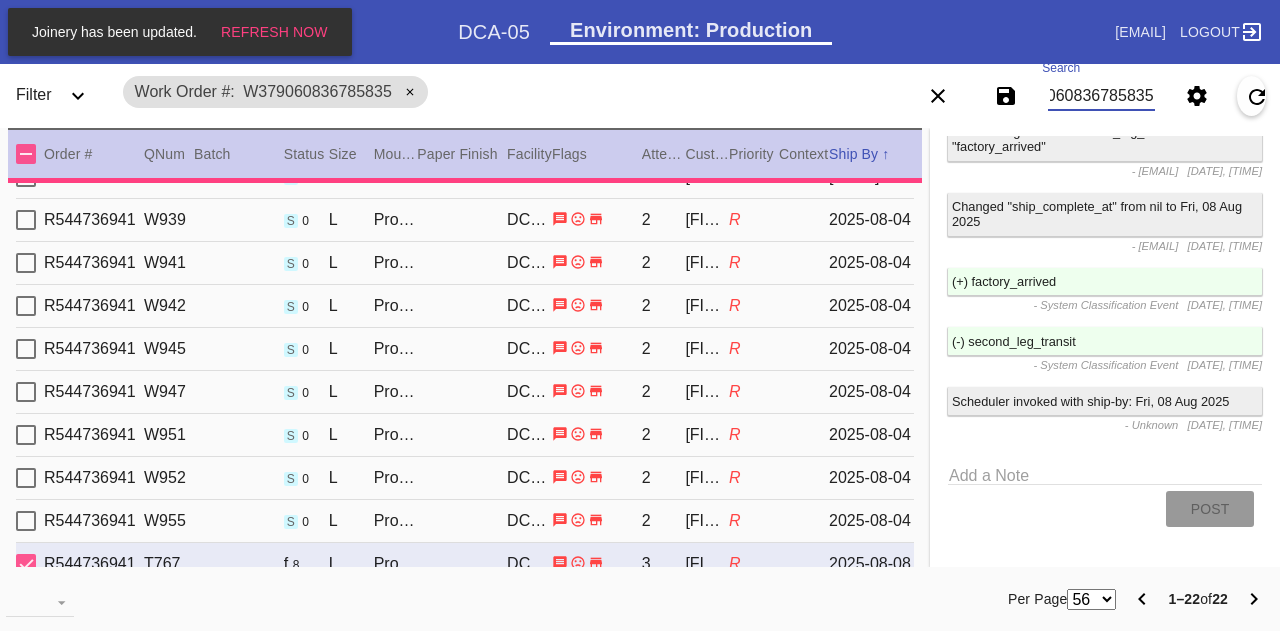 type on "1.5" 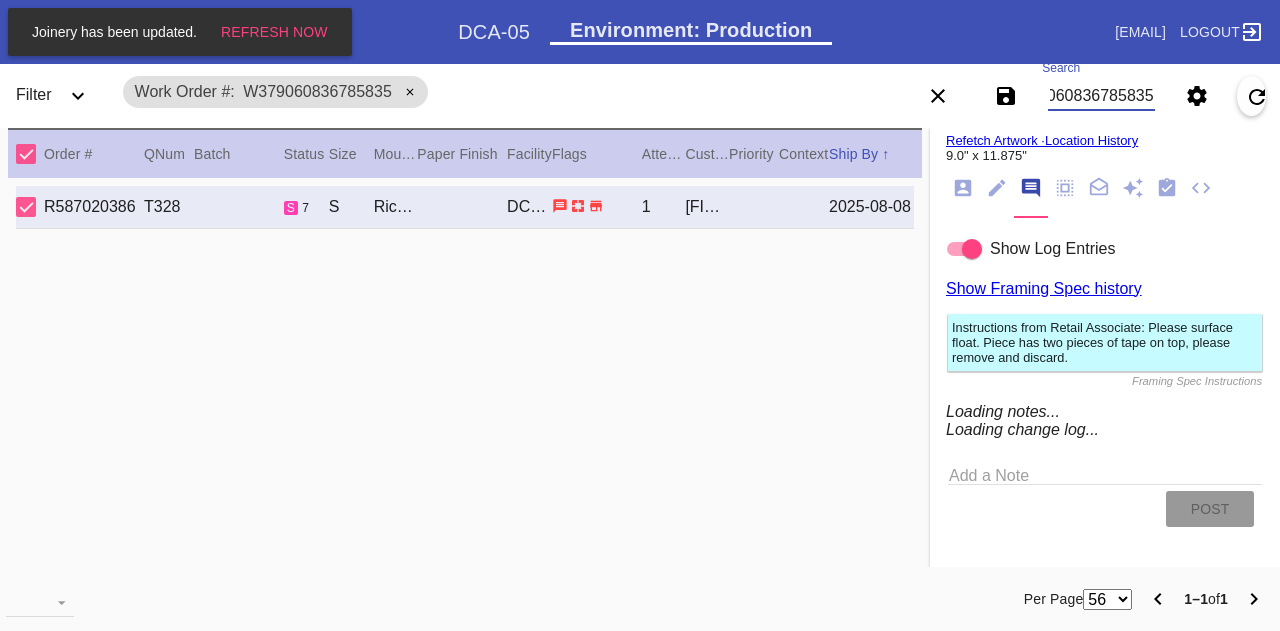 scroll, scrollTop: 0, scrollLeft: 0, axis: both 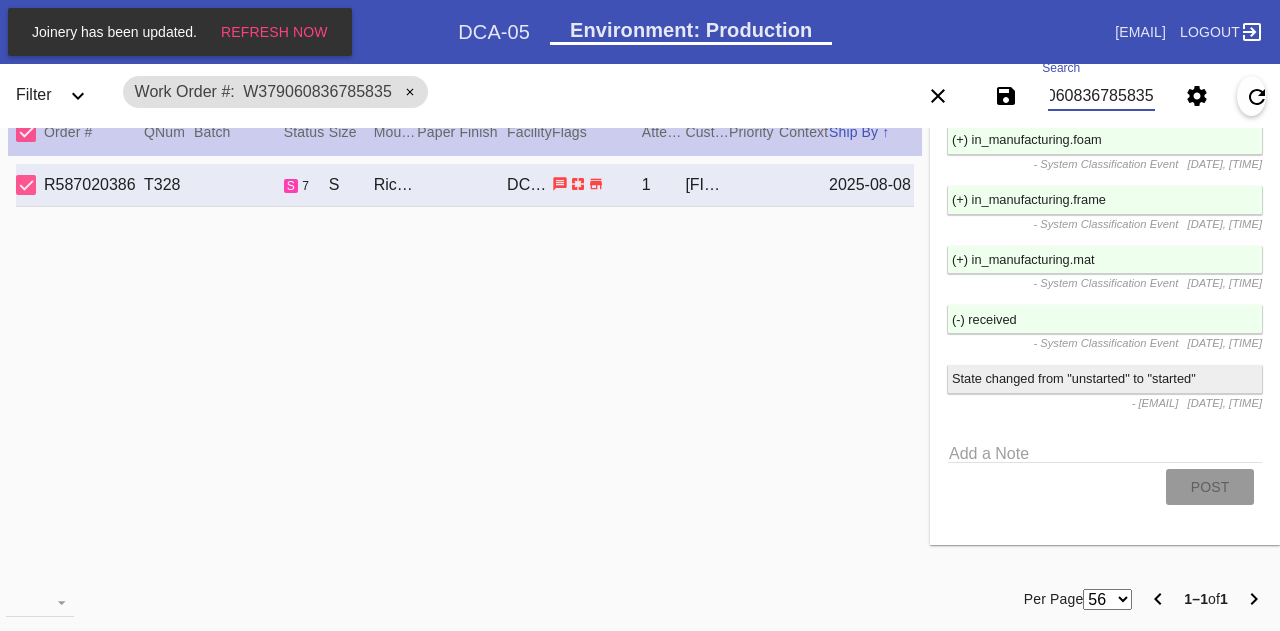 type on "W379060836785835" 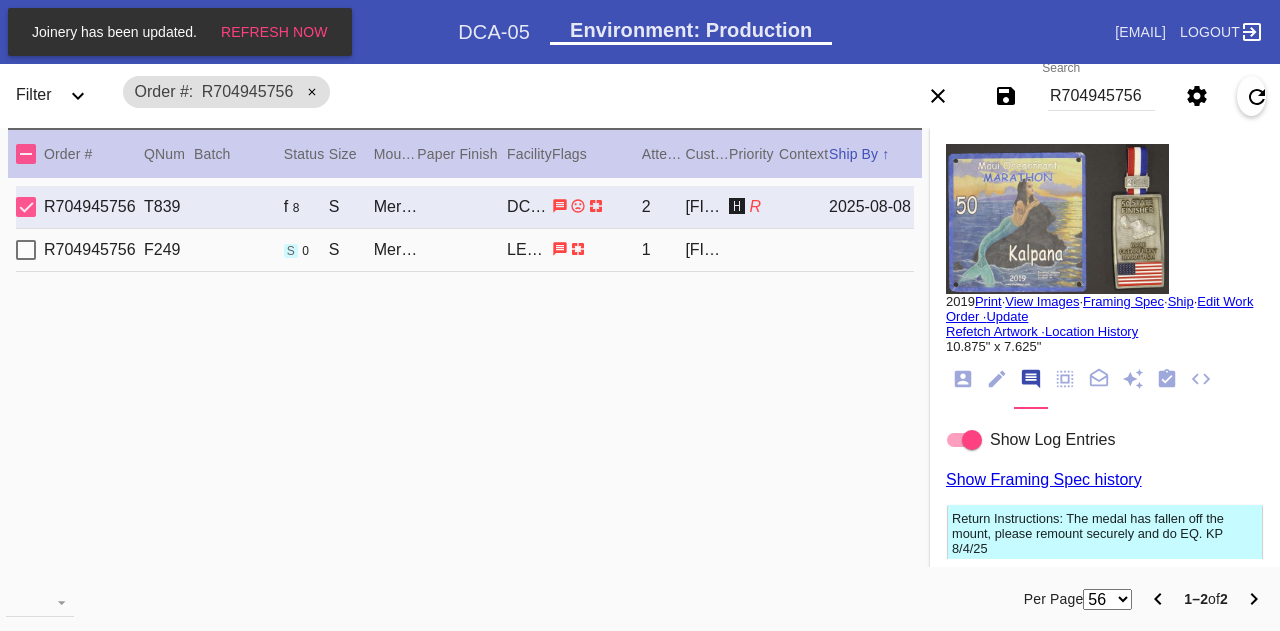 scroll, scrollTop: 0, scrollLeft: 0, axis: both 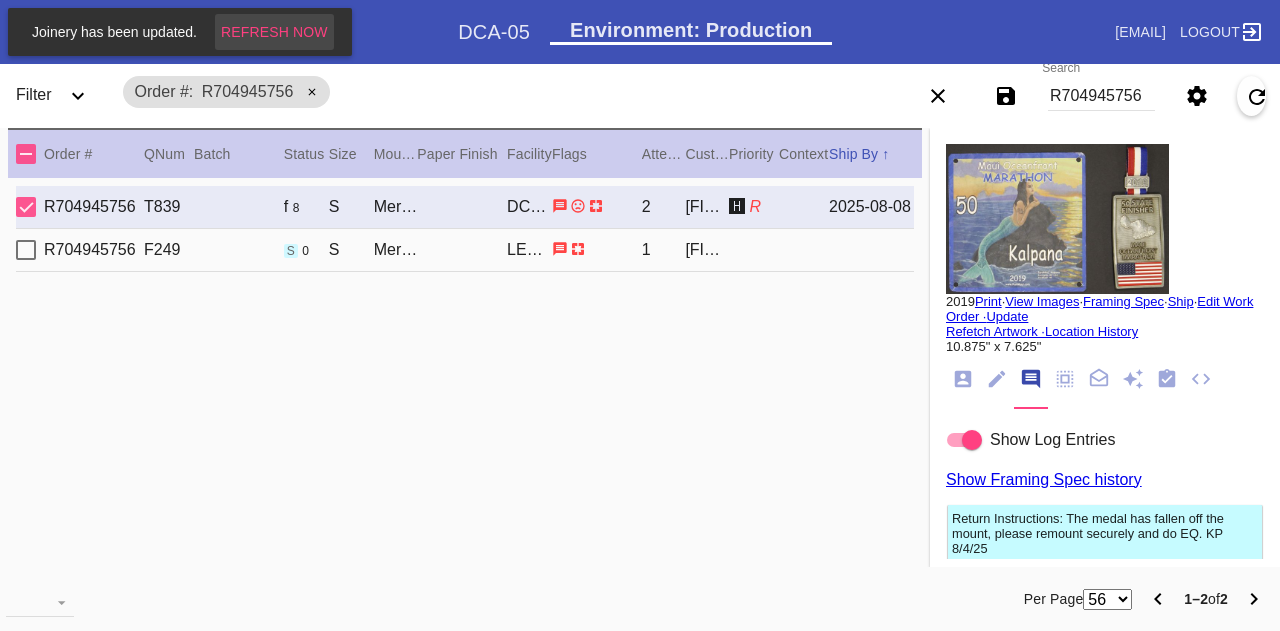 click on "Refresh Now" at bounding box center [274, 32] 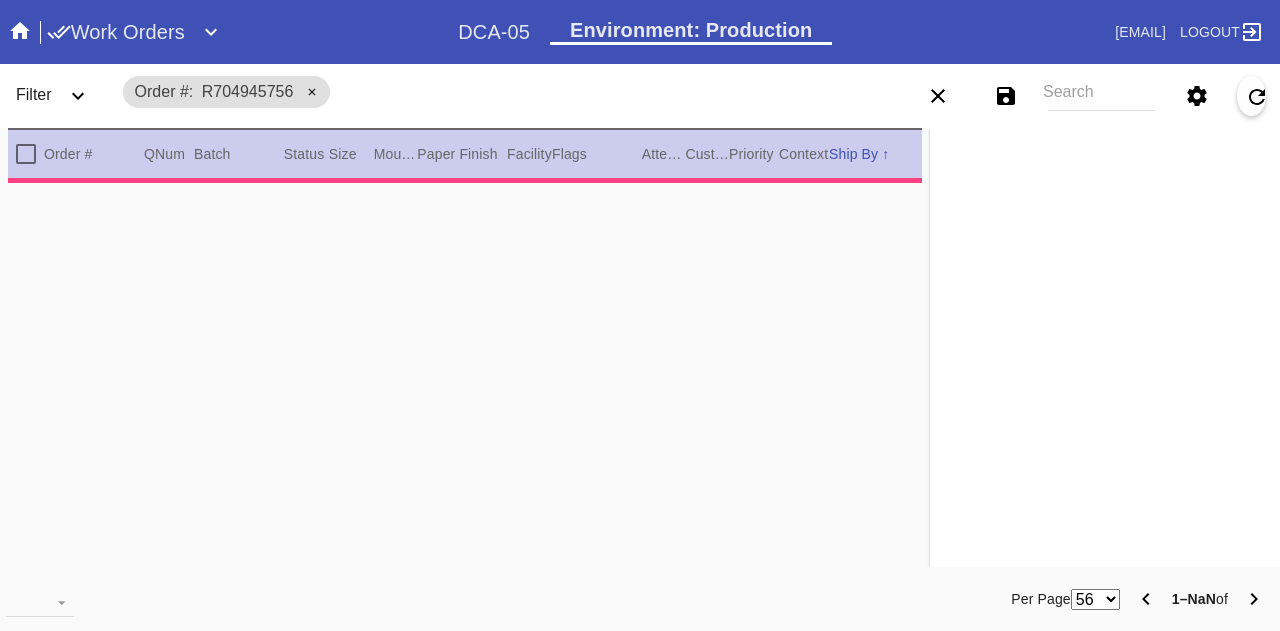 scroll, scrollTop: 0, scrollLeft: 0, axis: both 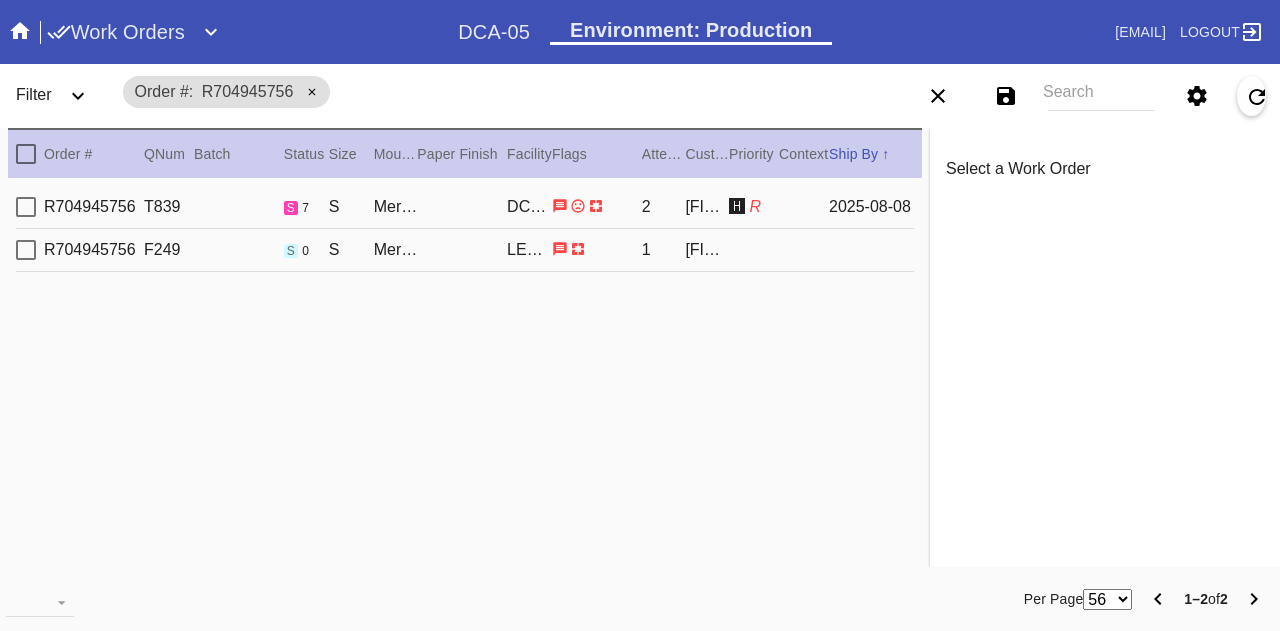 click on "[PRODUCT_CODE] [PRODUCT_CODE] [PRODUCT_CODE] [PRODUCT_CODE] [PRODUCT_CODE] [FIRST] [LAST]
🅷
R
[DATE]" at bounding box center [465, 207] 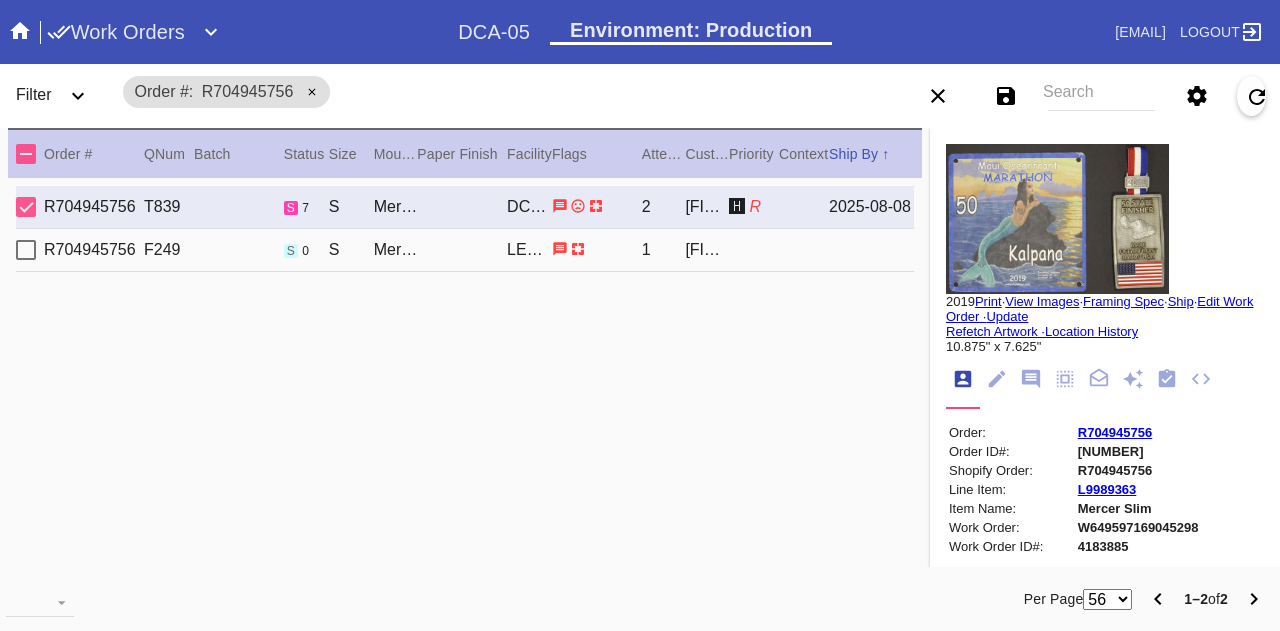 click on "[PRODUCT_CODE] [PRODUCT_CODE] [PRODUCT_CODE] [PRODUCT_CODE] [PRODUCT_CODE] [FIRST] [LAST]
🅷
R
[DATE]" at bounding box center [465, 207] 